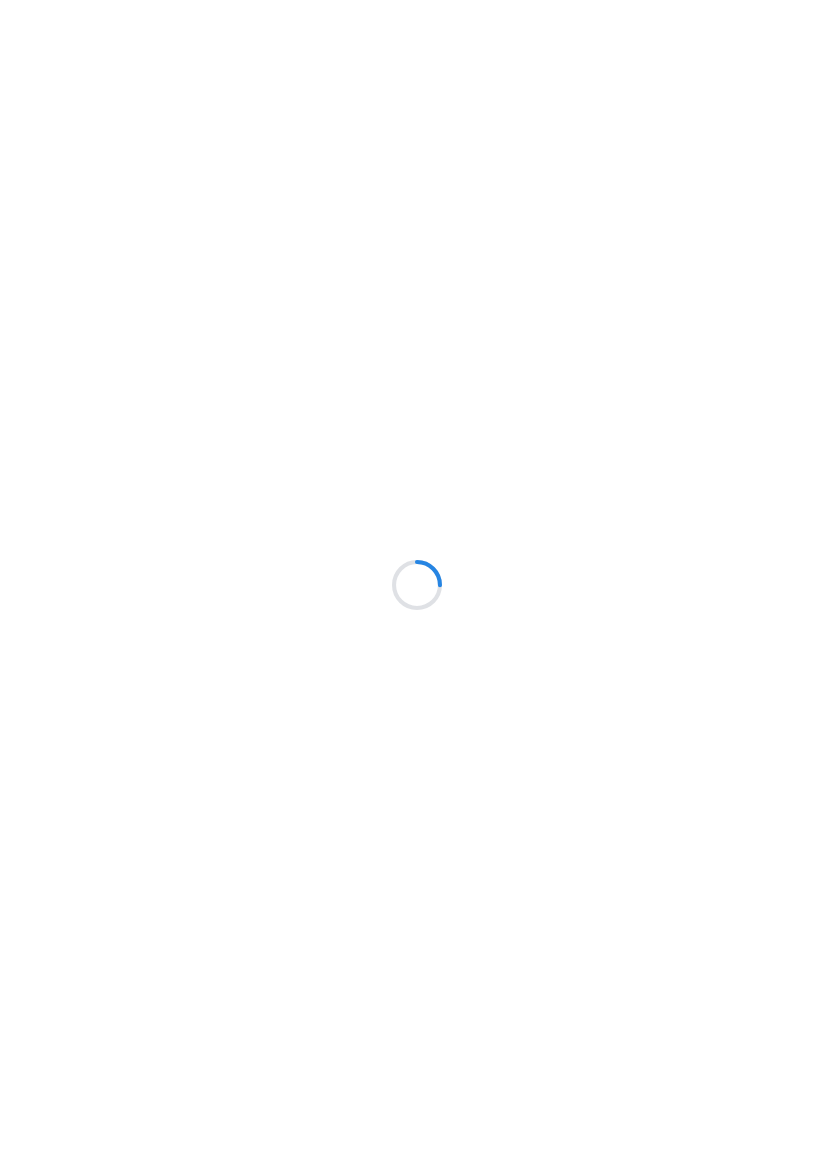 scroll, scrollTop: 0, scrollLeft: 0, axis: both 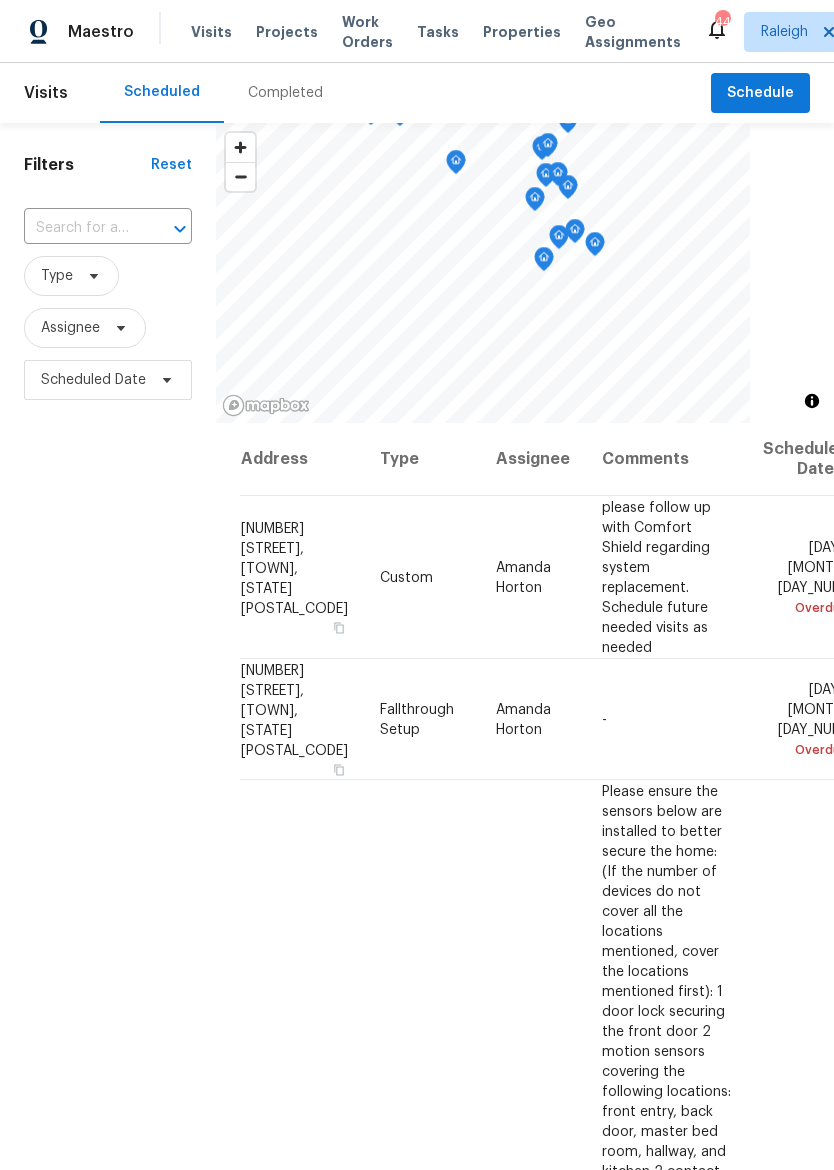 click on "Properties" at bounding box center [522, 32] 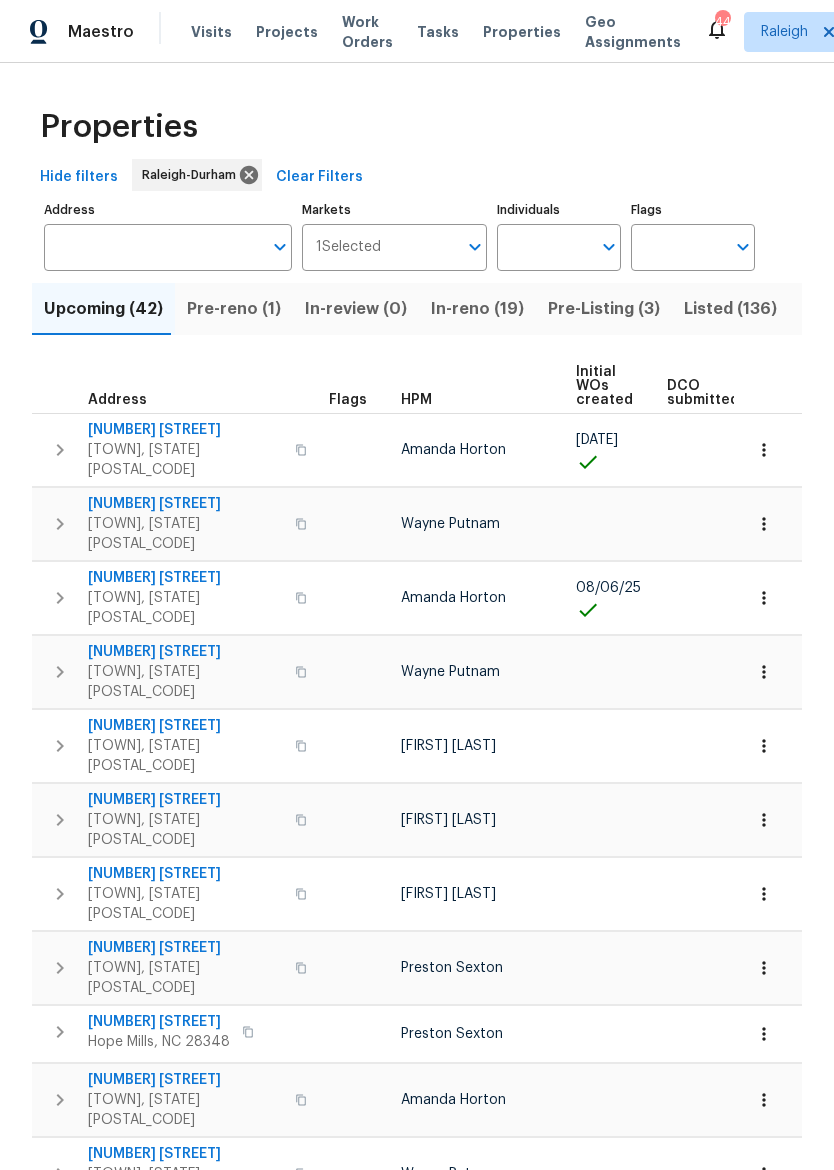 click on "Pre-Listing (3)" at bounding box center (604, 309) 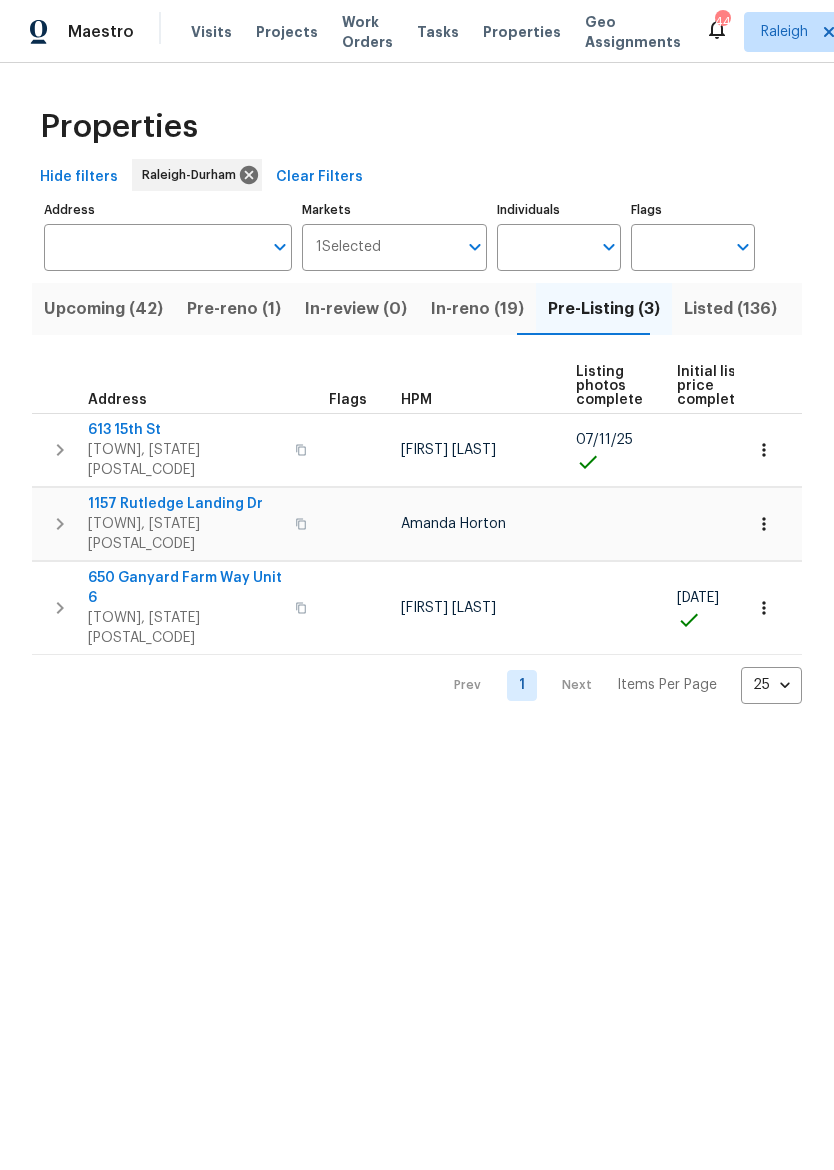 click on "Individuals" at bounding box center (544, 247) 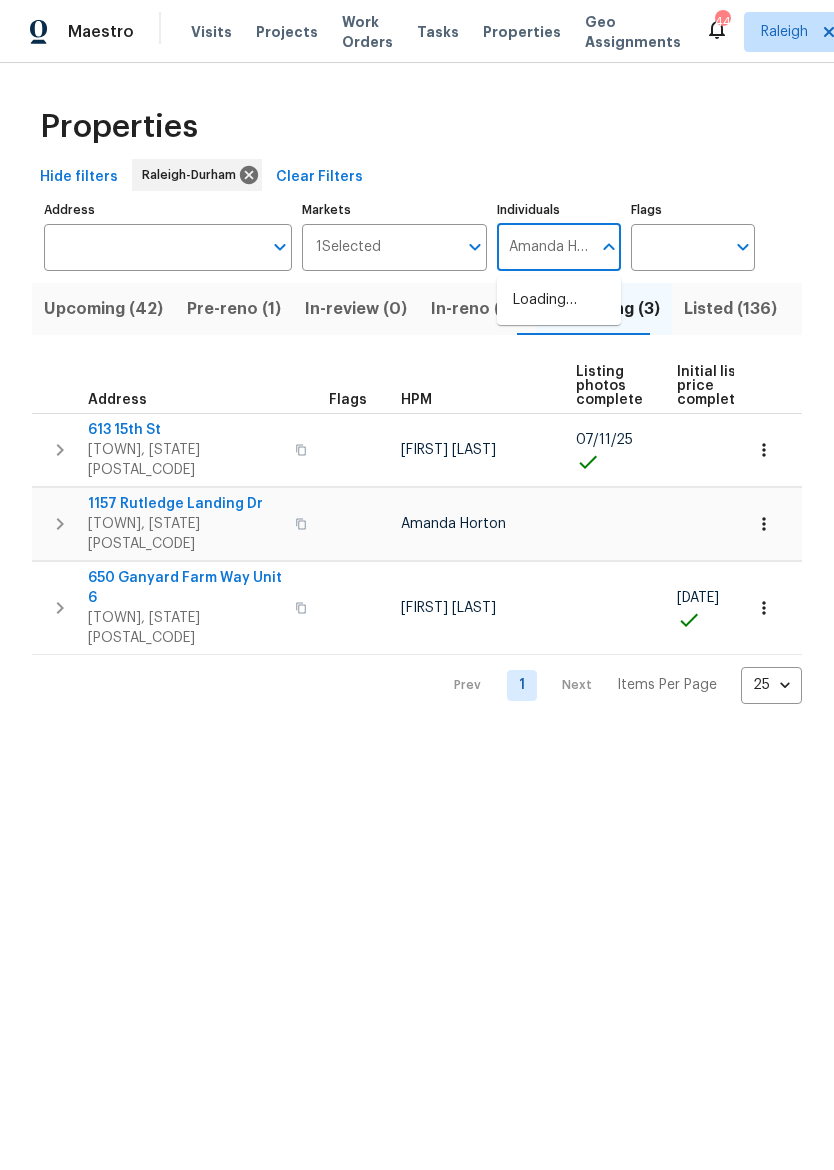 type on "Amanda Horton" 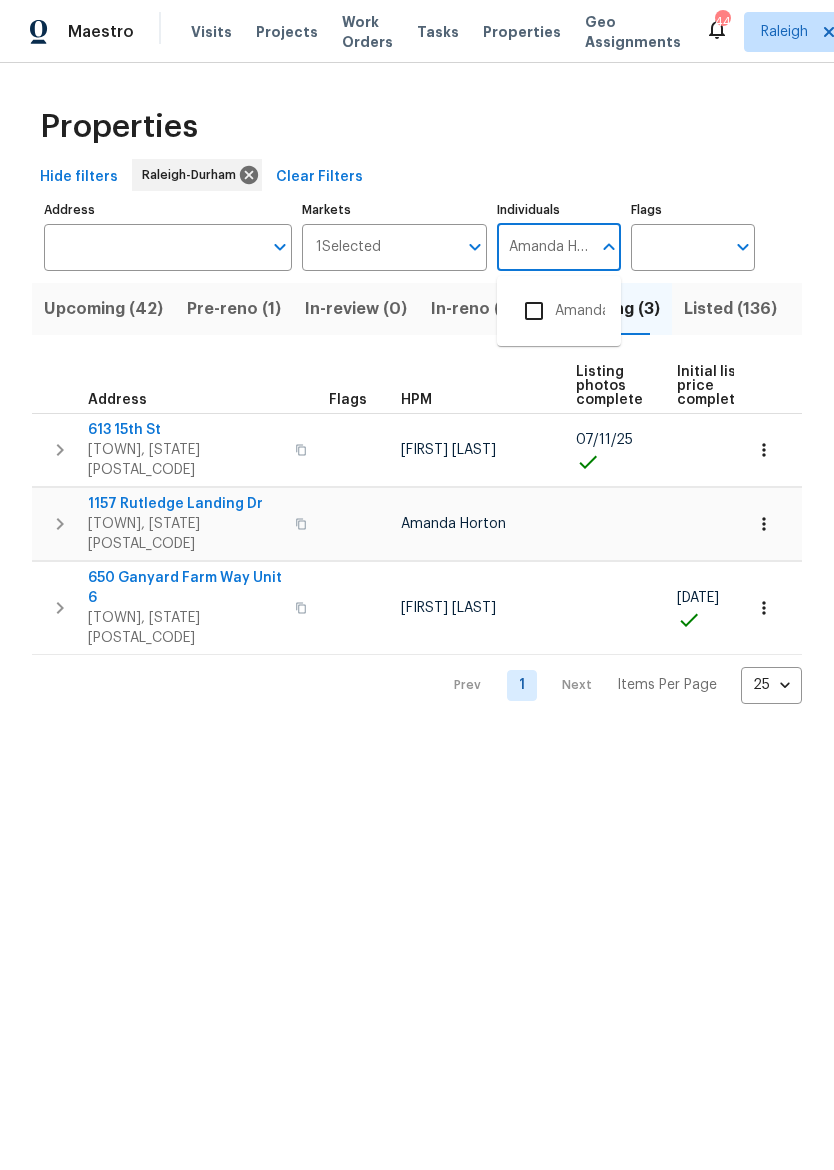 click on "Amanda Horton" at bounding box center [559, 311] 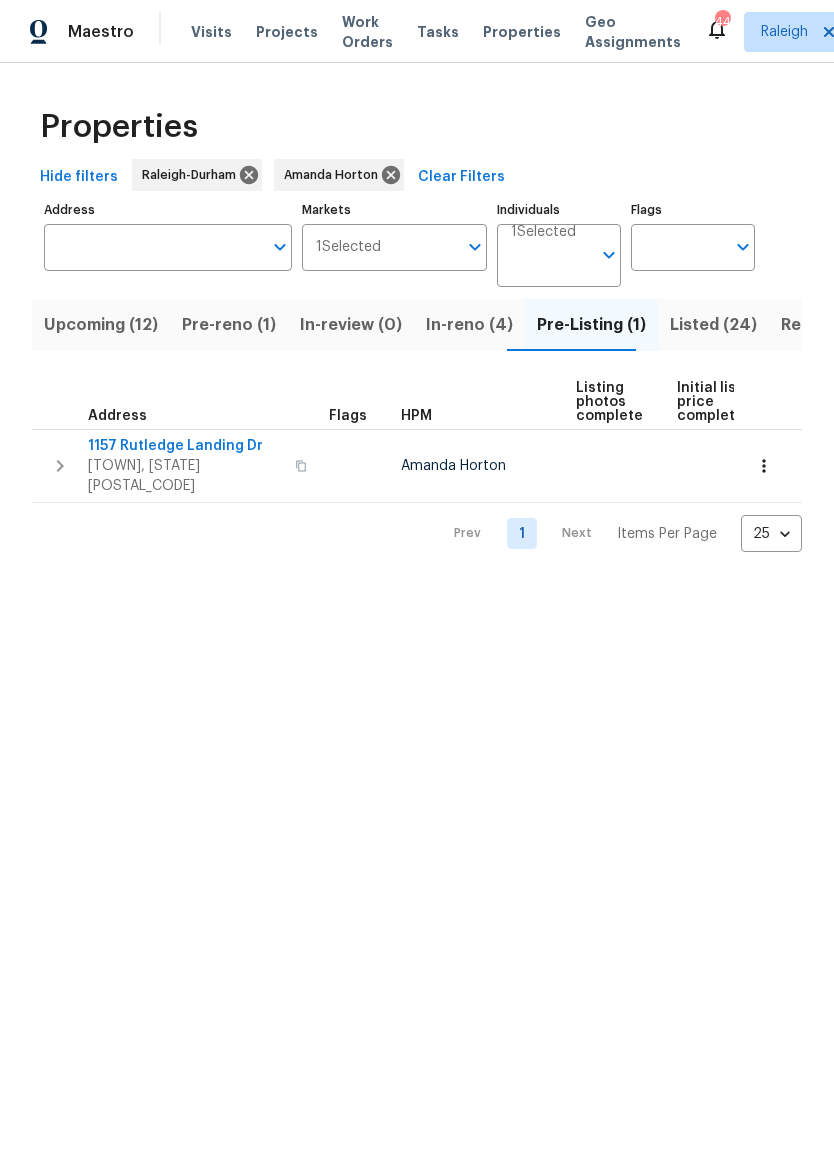 click on "Pre-reno (1)" at bounding box center [229, 325] 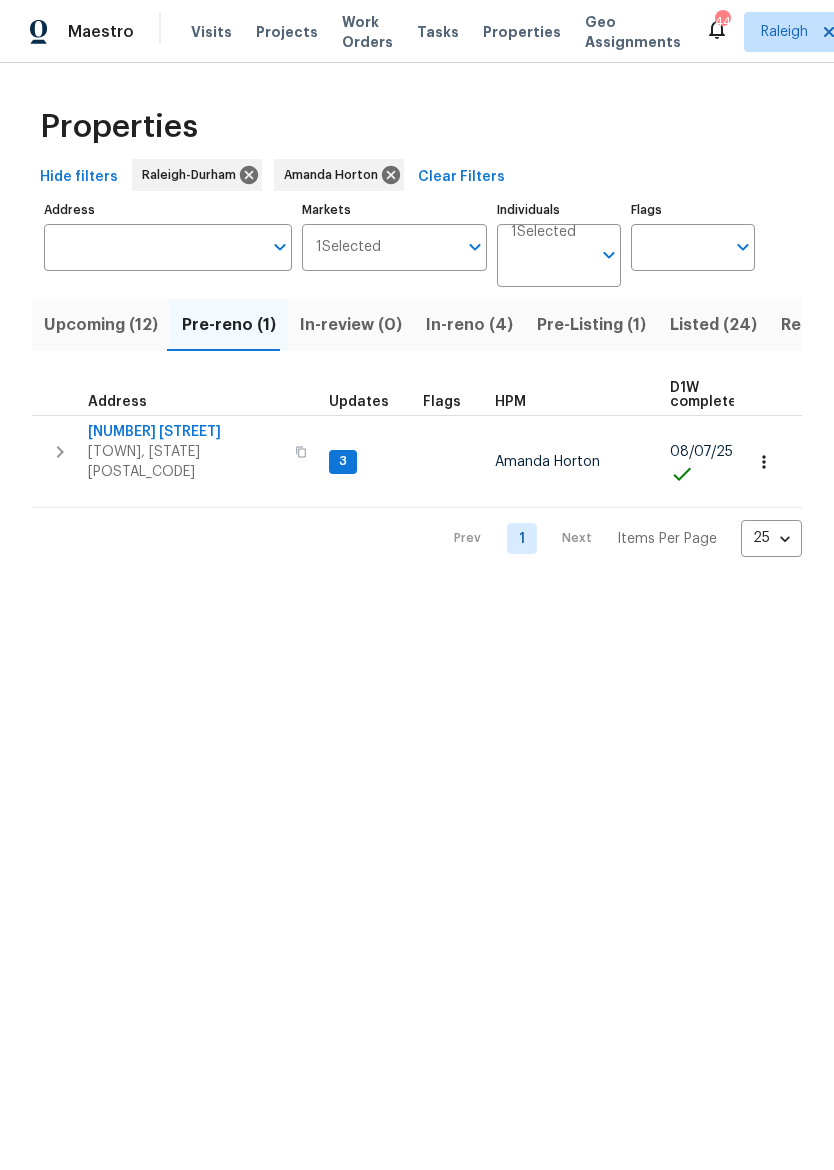 click on "[NUMBER] [STREET]" at bounding box center [185, 432] 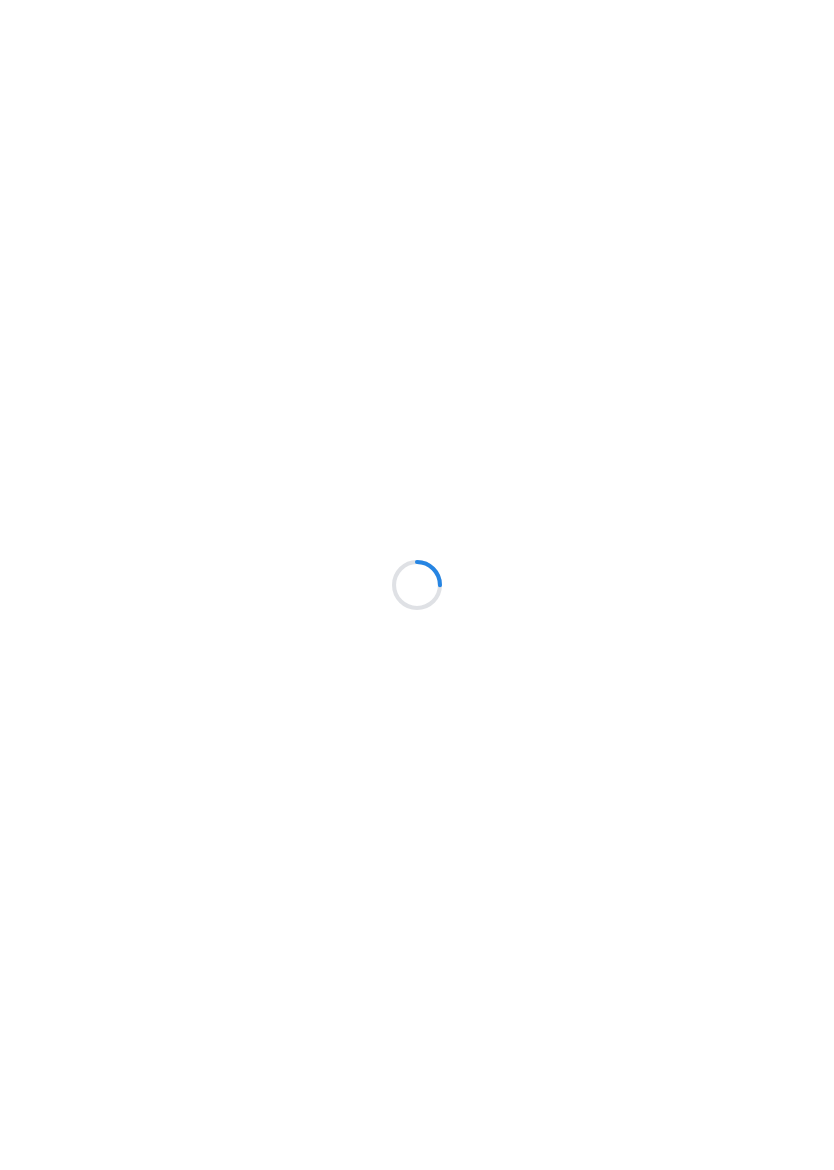 scroll, scrollTop: 0, scrollLeft: 0, axis: both 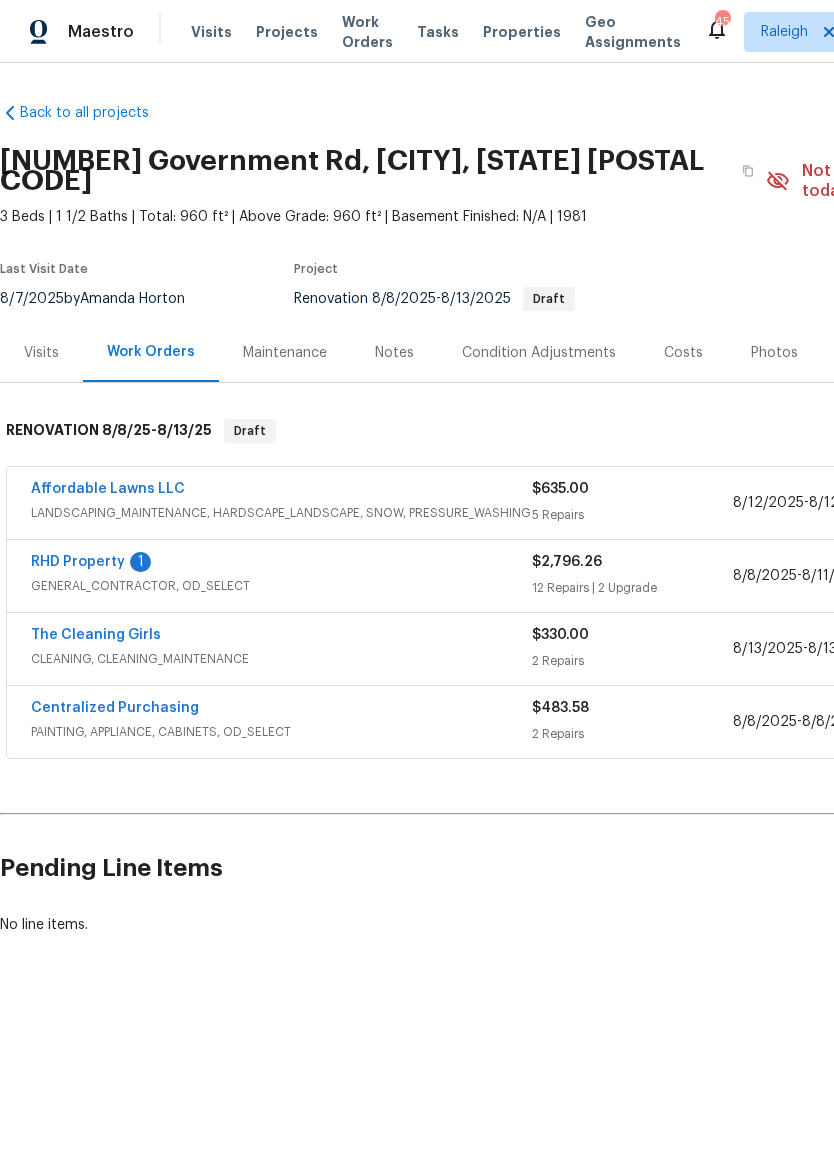 click on "RHD Property" at bounding box center [78, 562] 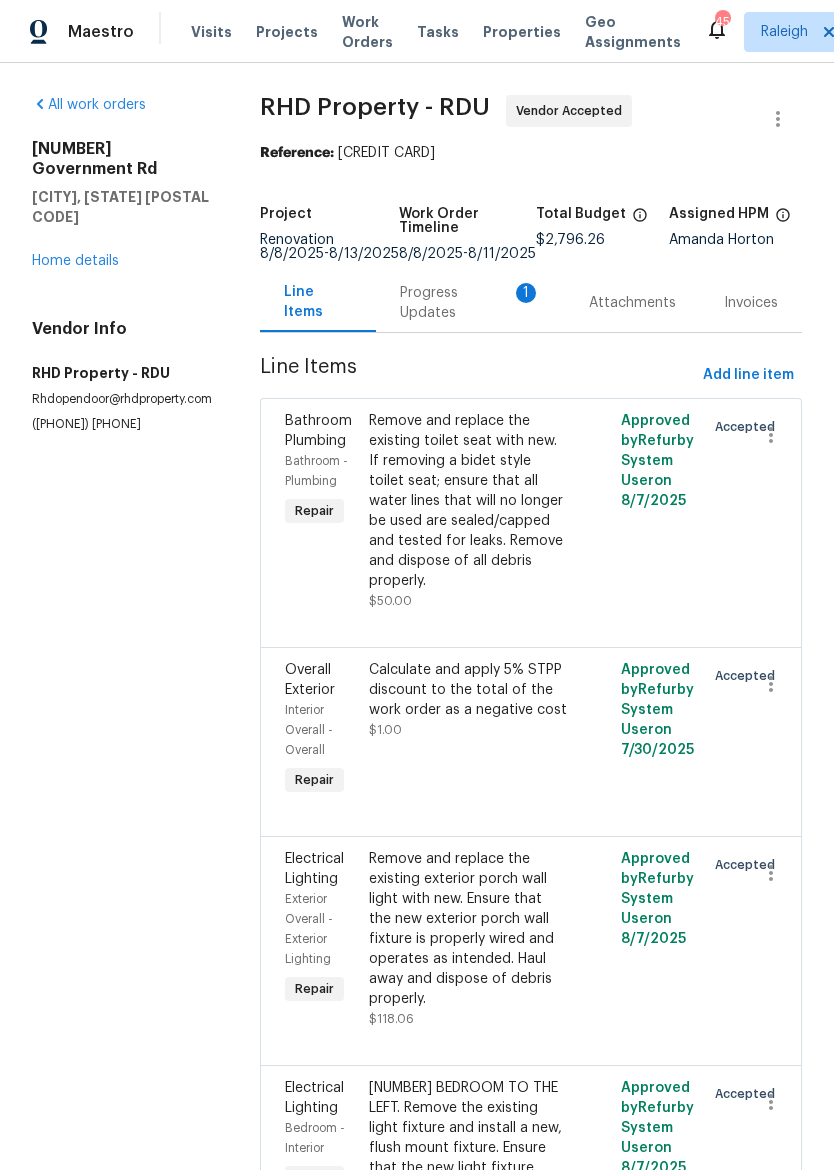 click on "Remove and replace the existing toilet seat with new. If removing a bidet style toilet seat; ensure that all water lines that will no longer be used are sealed/capped and tested for leaks. Remove and dispose of all debris properly." at bounding box center (468, 501) 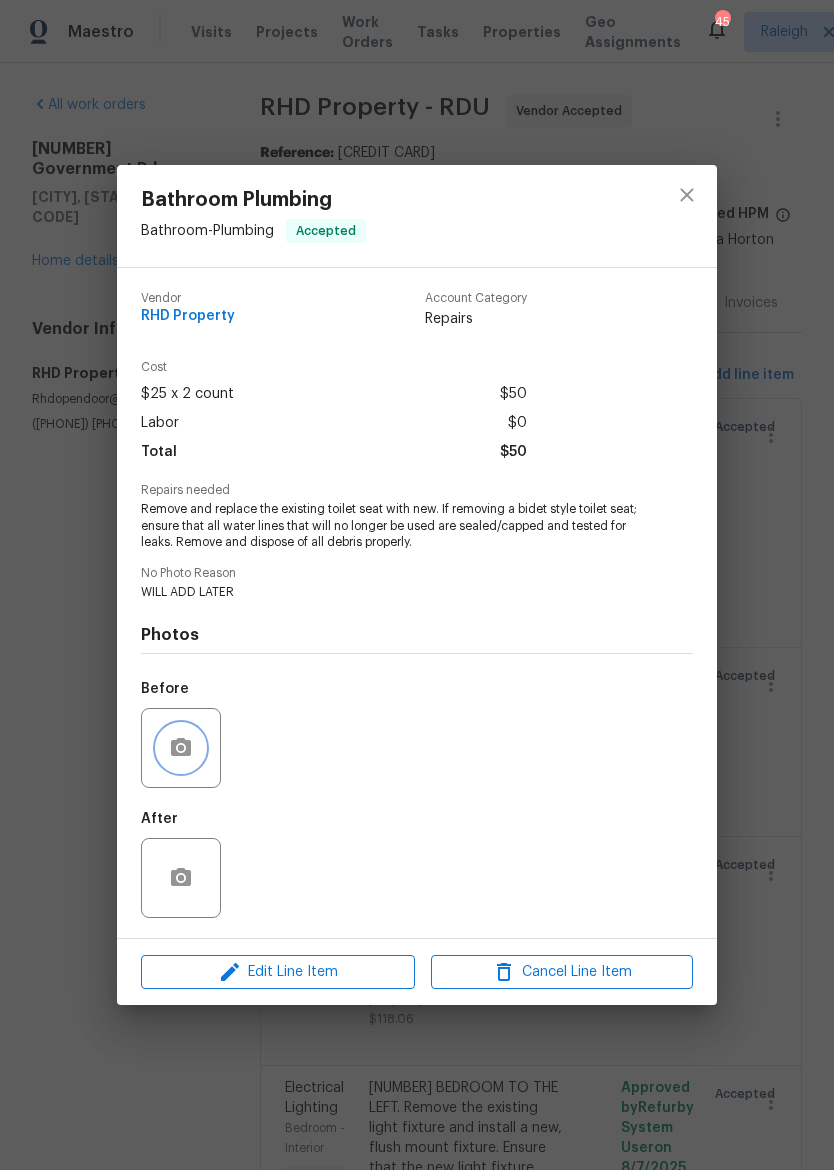 click 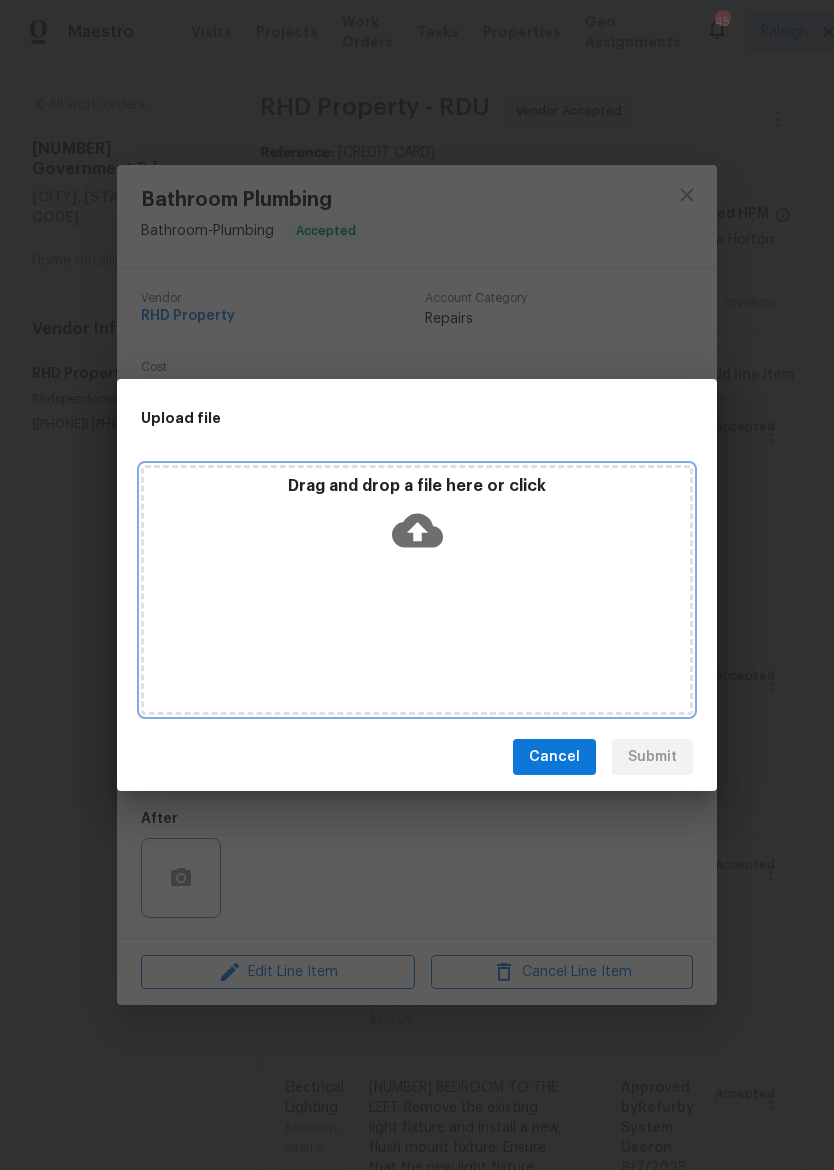 click on "Drag and drop a file here or click" at bounding box center (417, 519) 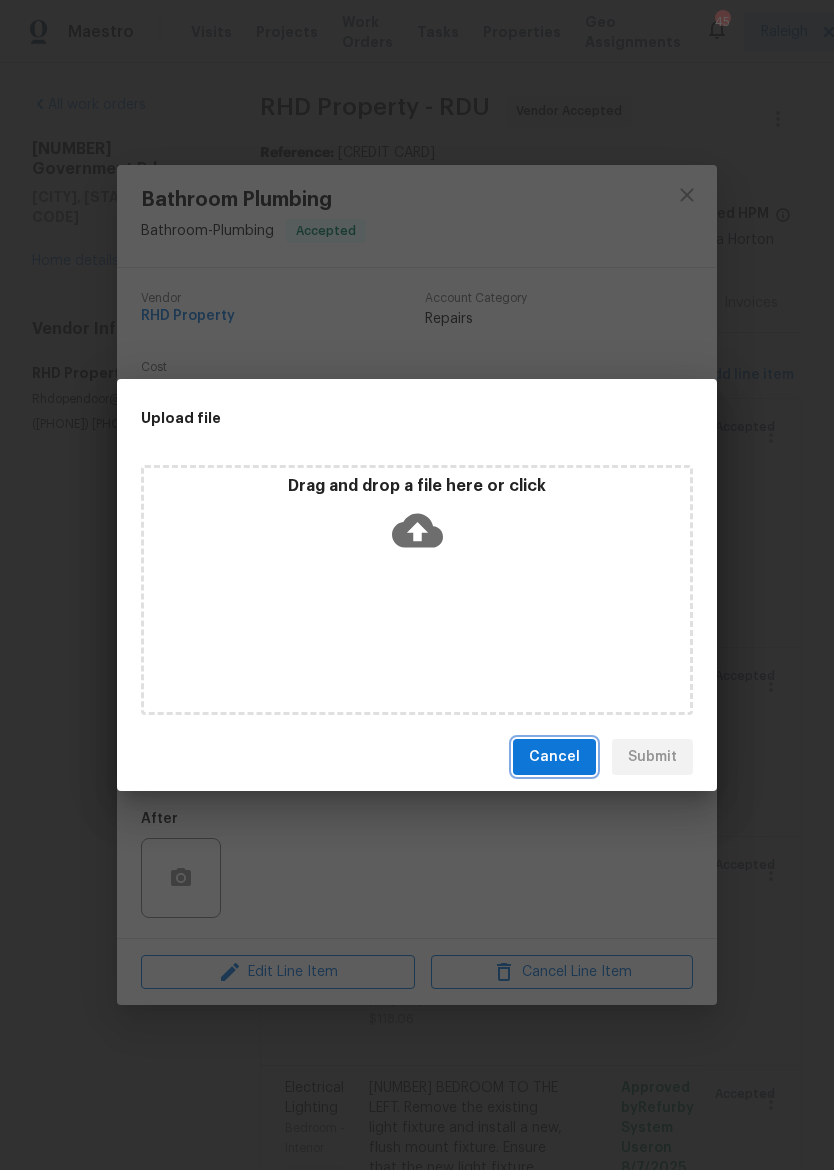 click on "Cancel" at bounding box center (554, 757) 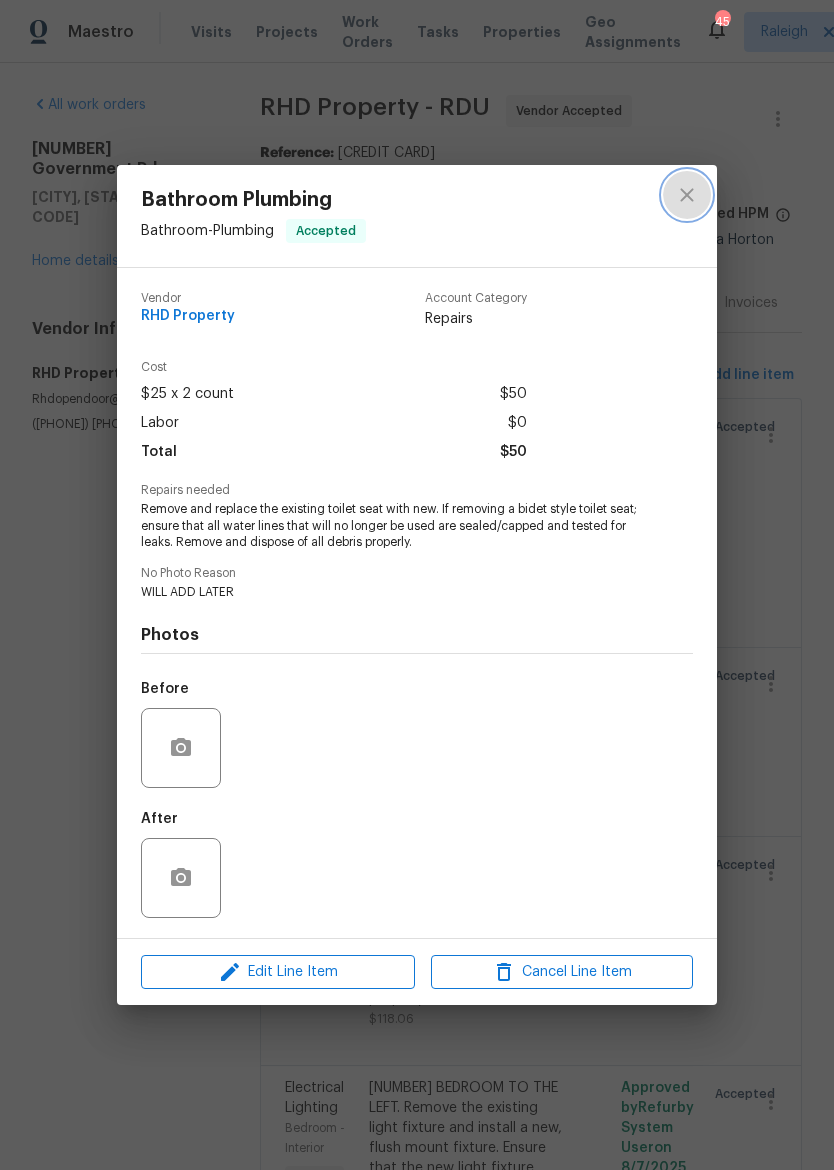 click 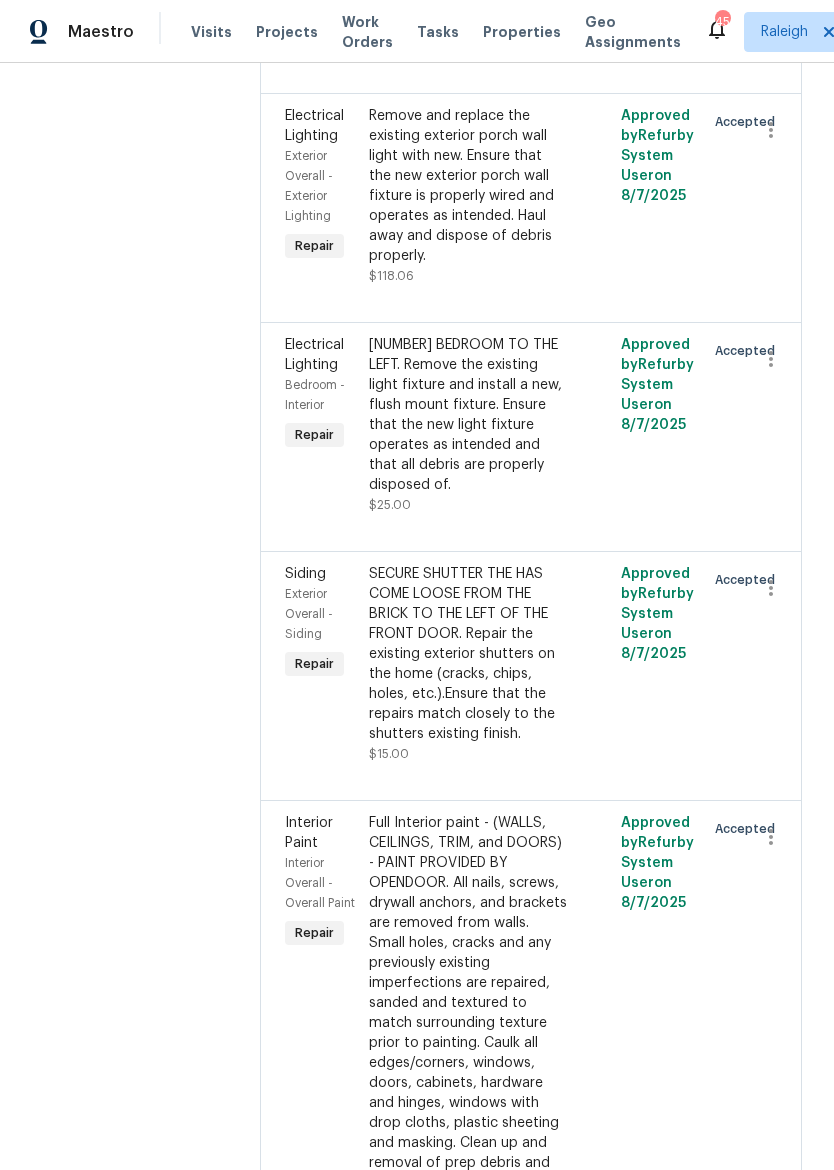 scroll, scrollTop: 1235, scrollLeft: 0, axis: vertical 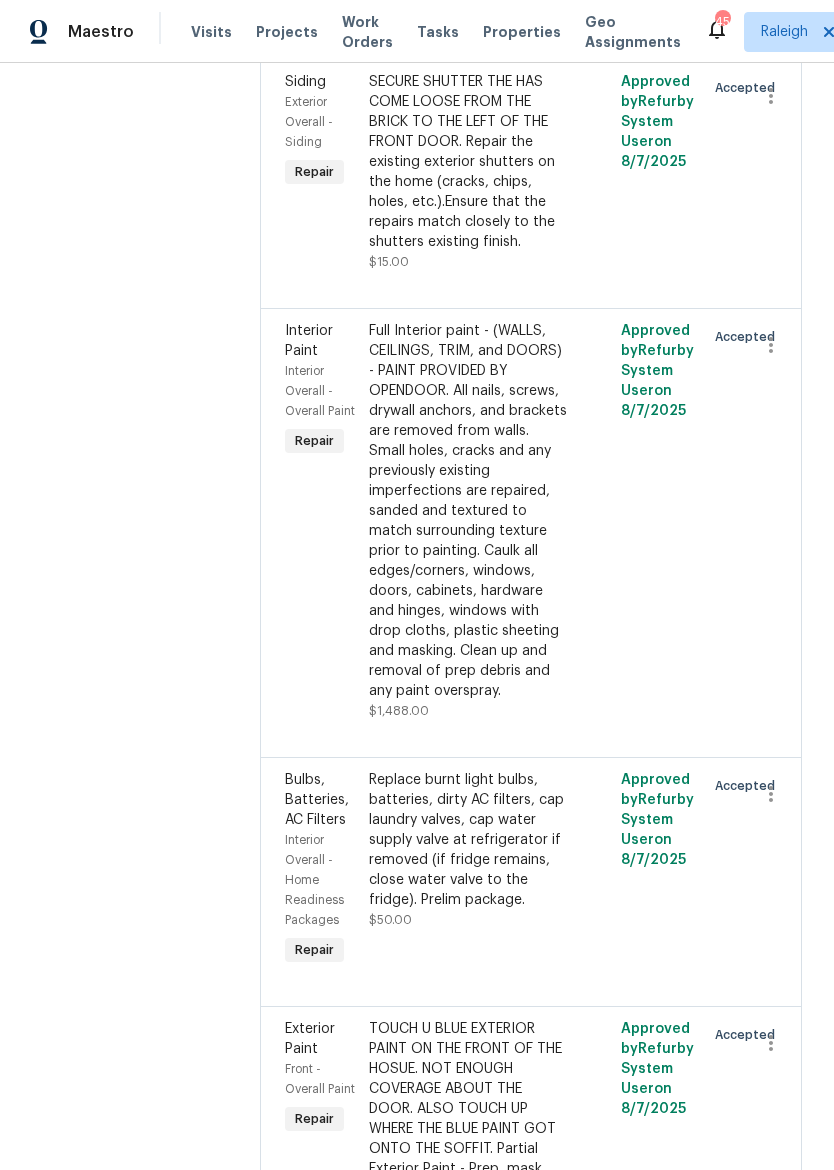 click on "Full Interior paint - (WALLS, CEILINGS, TRIM, and DOORS) - PAINT PROVIDED BY OPENDOOR. All nails, screws, drywall anchors, and brackets are removed from walls. Small holes, cracks and any previously existing imperfections are repaired, sanded and textured to match surrounding texture prior to painting. Caulk all edges/corners, windows, doors, counters, tubs/showers and baseboards; To include painting of all register vents (after proper preparation), all sides of doors, protection of floors, cabinets, hardware and hinges, windows with drop cloths, plastic sheeting and masking. Clean up and removal of prep debris and any paint overspray." at bounding box center [468, 511] 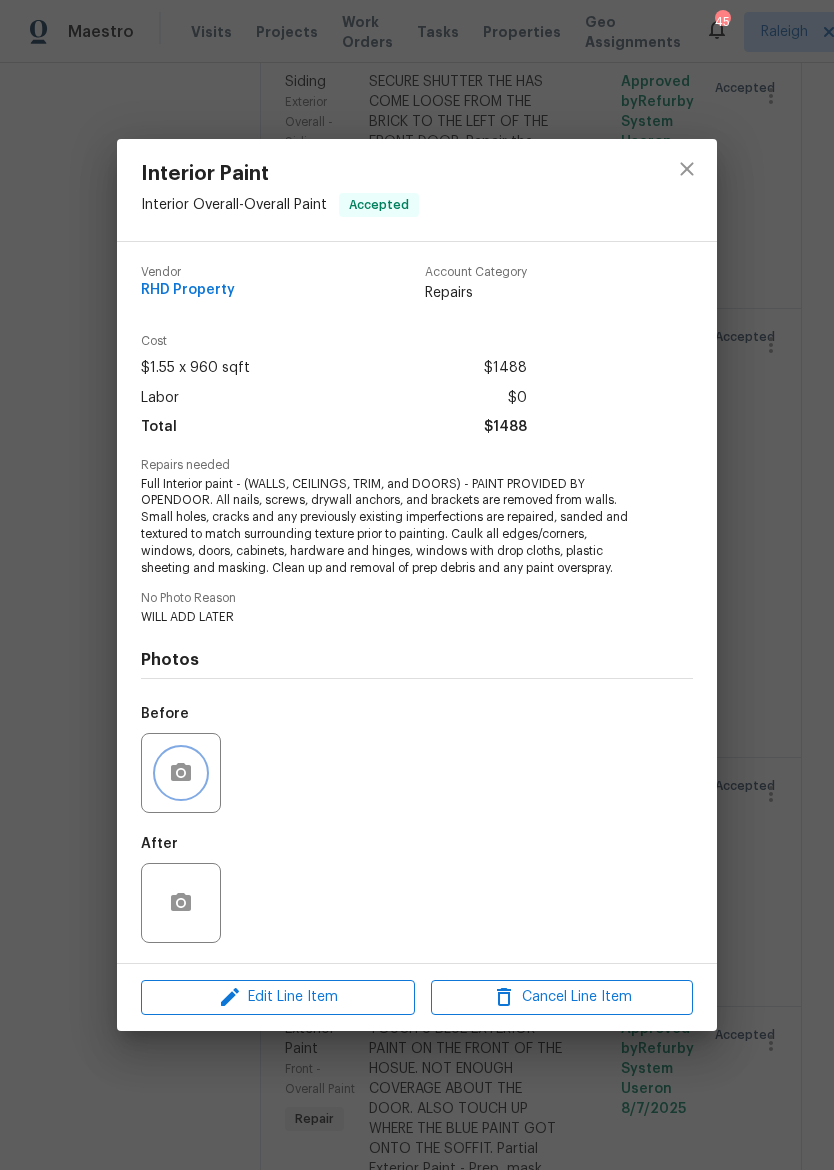 click 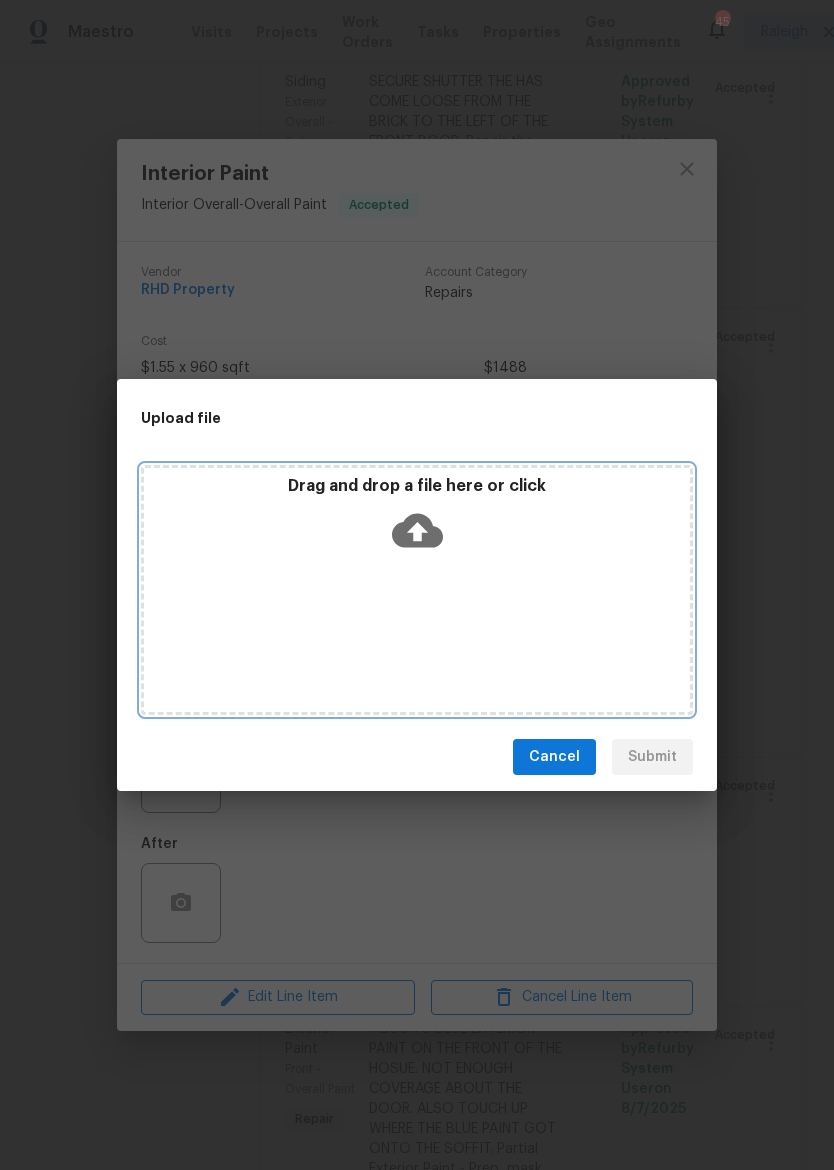 click 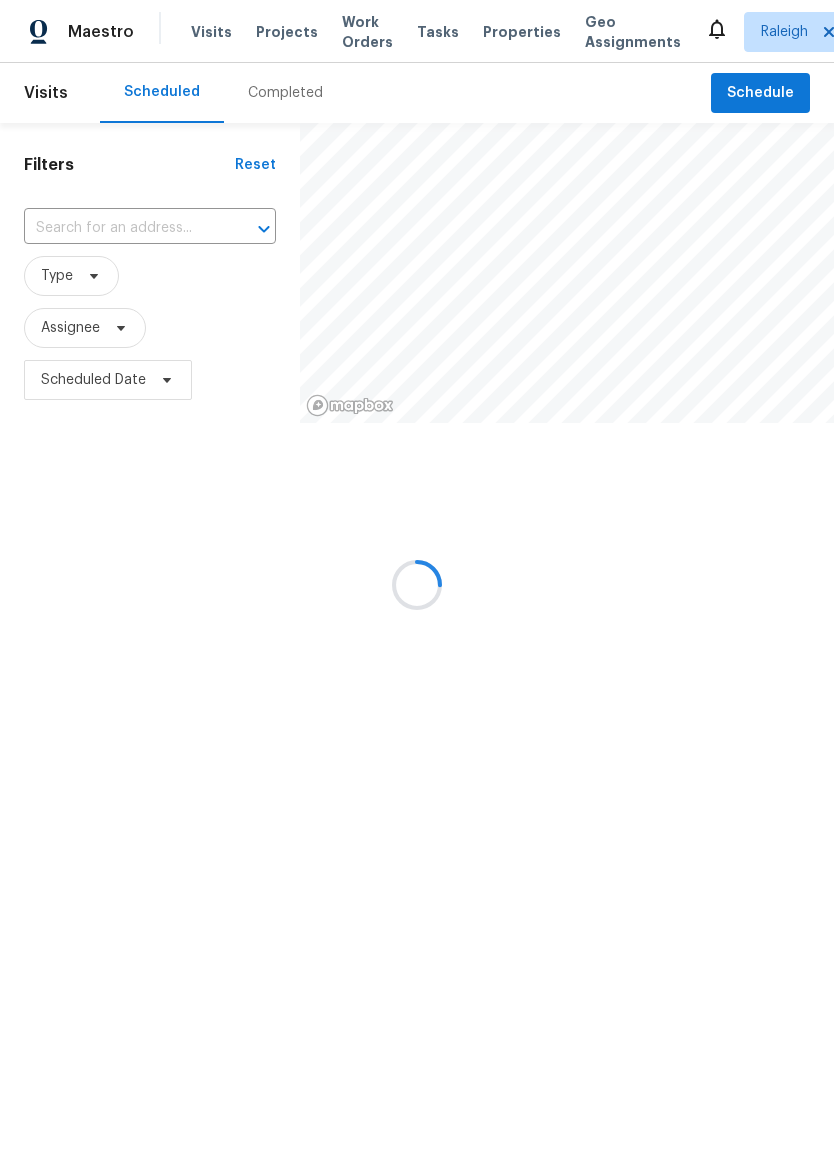scroll, scrollTop: 0, scrollLeft: 0, axis: both 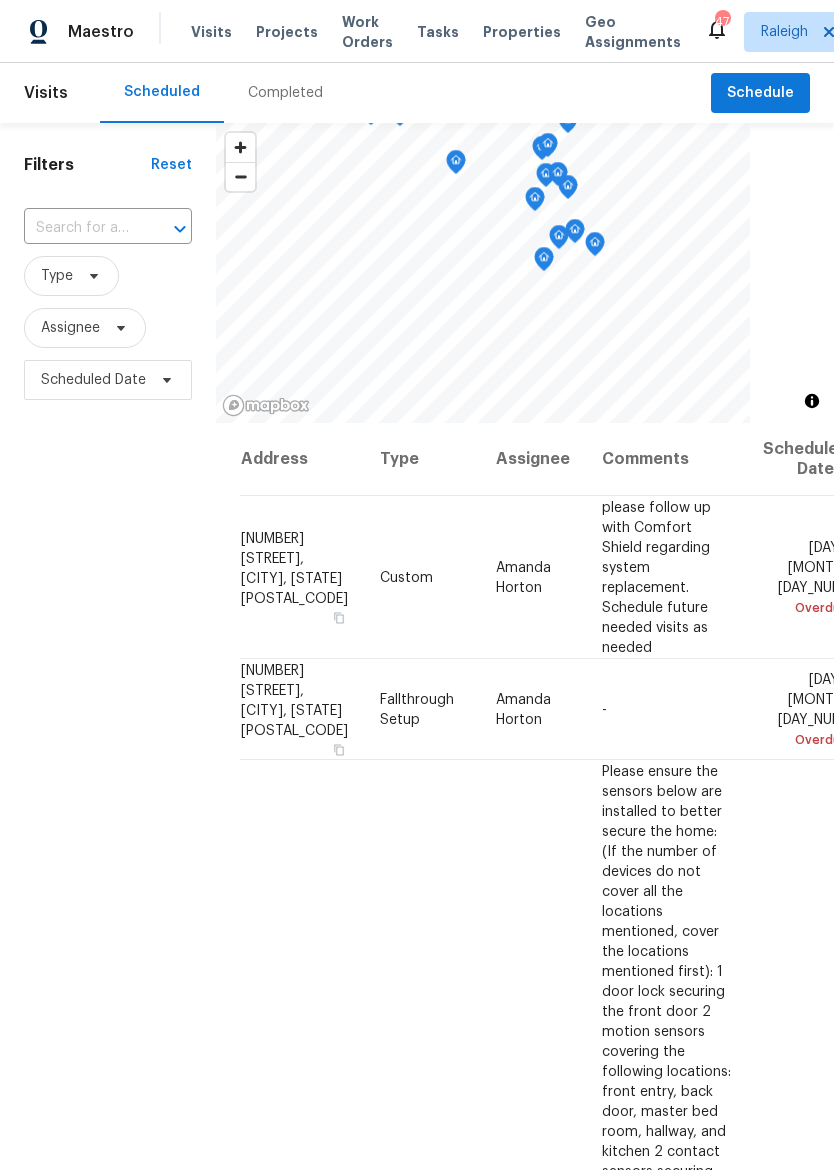 click on "Properties" at bounding box center (522, 32) 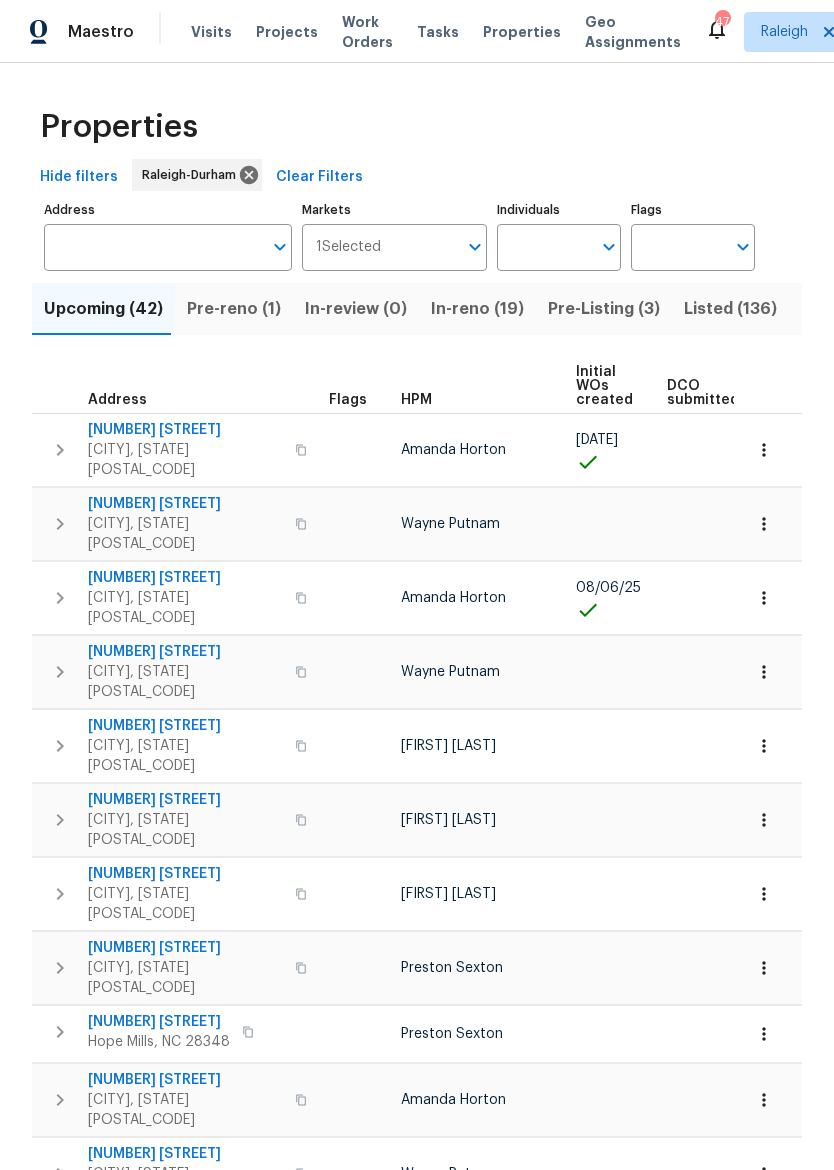 click on "Individuals" at bounding box center (544, 247) 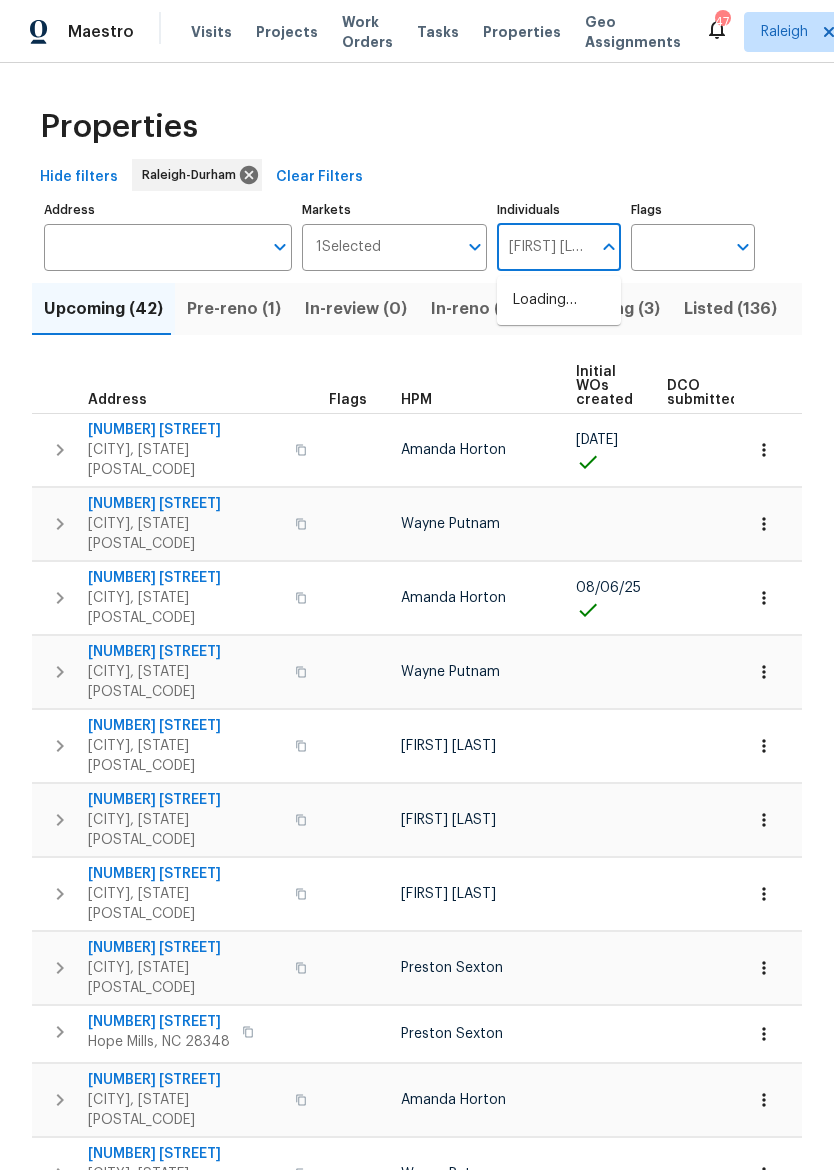 type on "[FIRST] [LAST]" 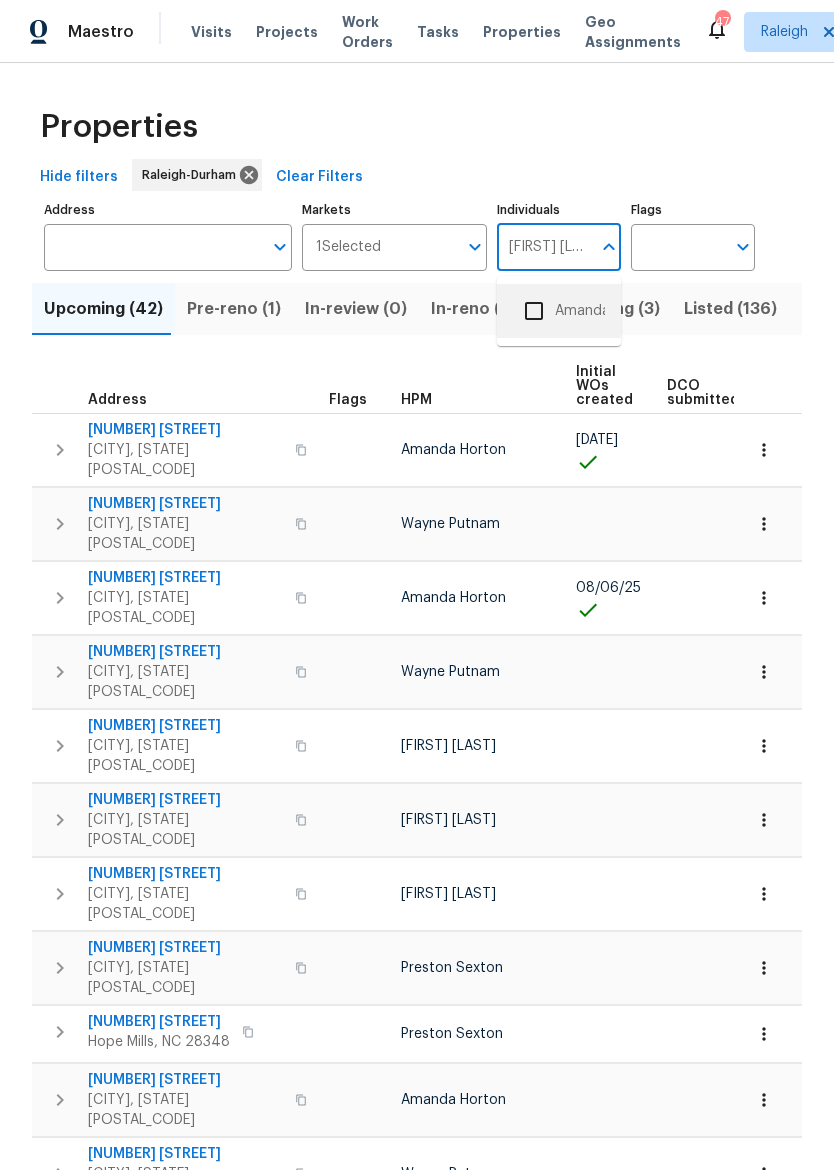 click on "Amanda Horton" at bounding box center [559, 311] 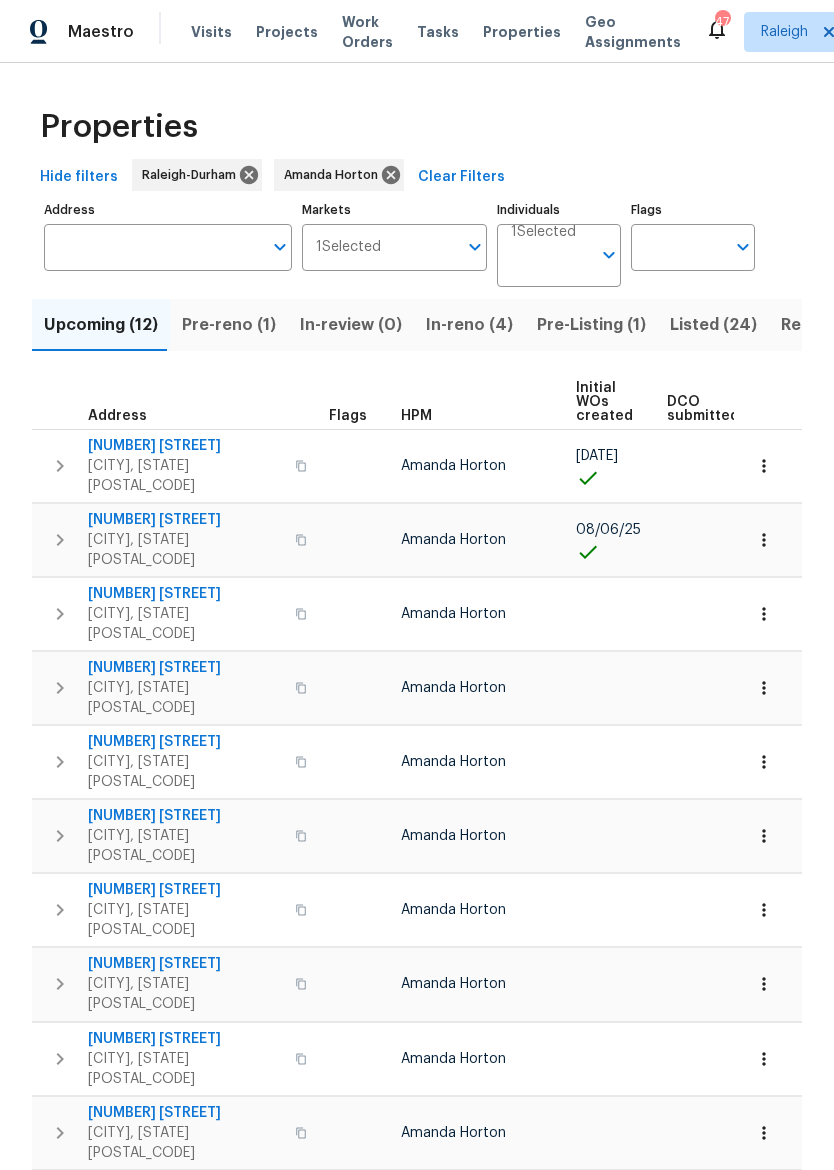 click on "Pre-reno (1)" at bounding box center [229, 325] 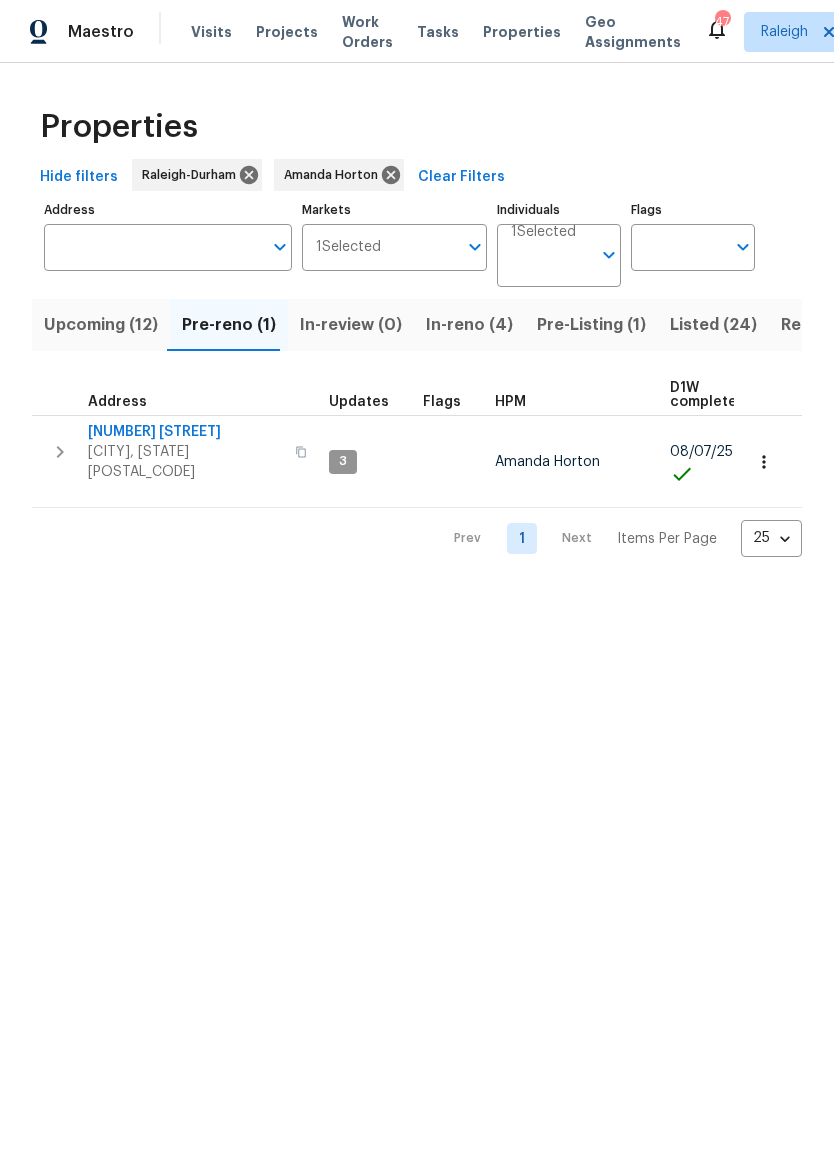 click on "[NUMBER] [STREET]" at bounding box center (185, 432) 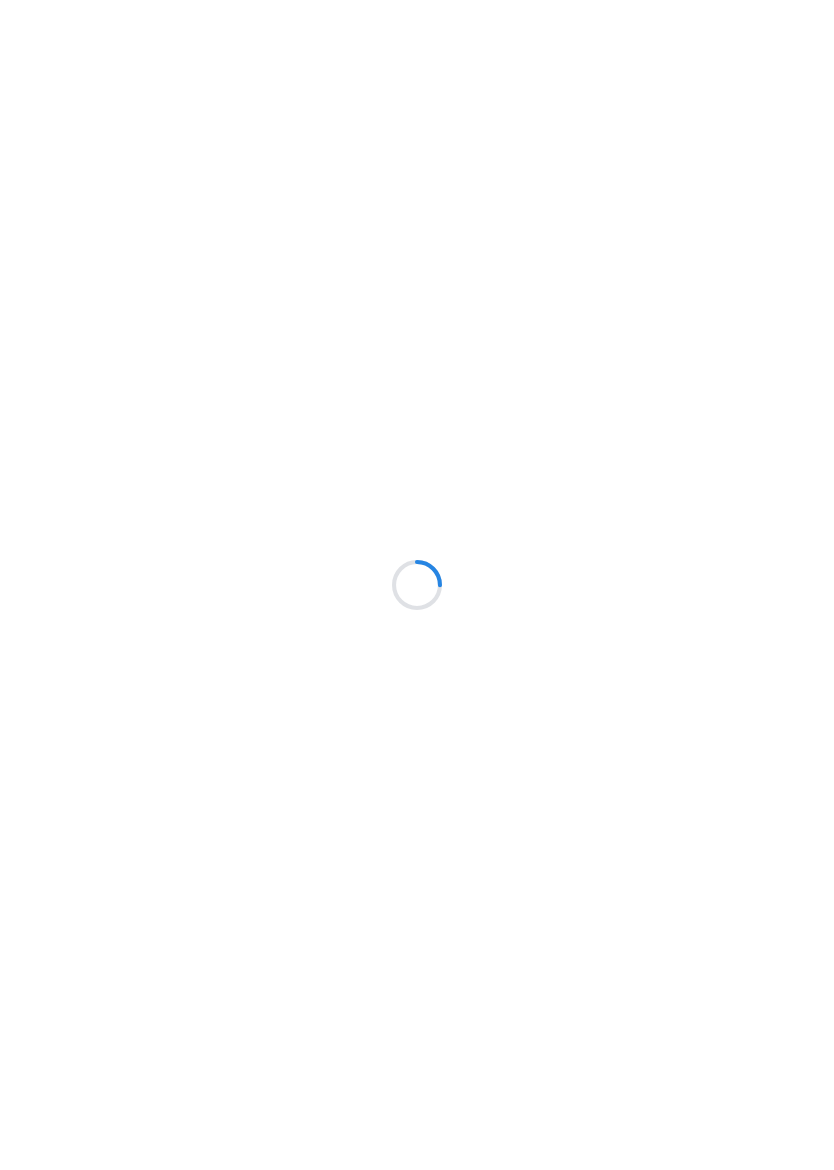 scroll, scrollTop: 0, scrollLeft: 0, axis: both 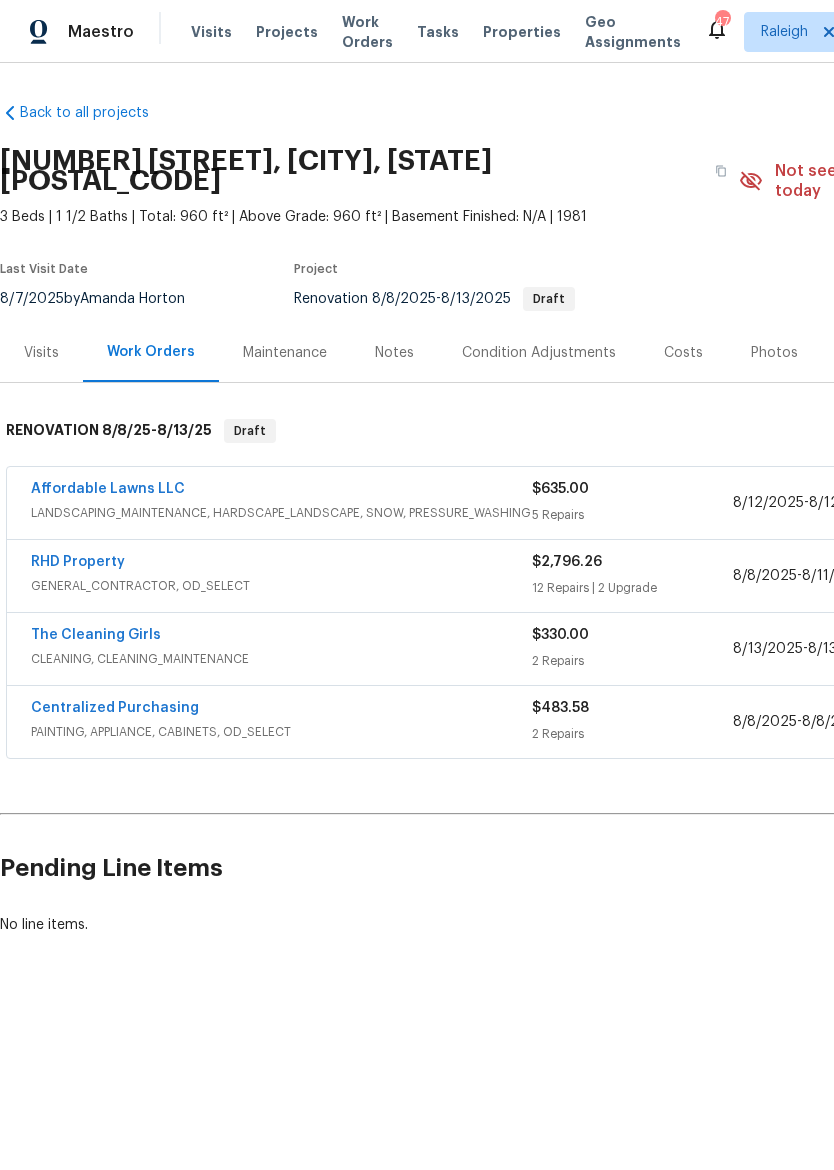 click on "RHD Property" at bounding box center (78, 562) 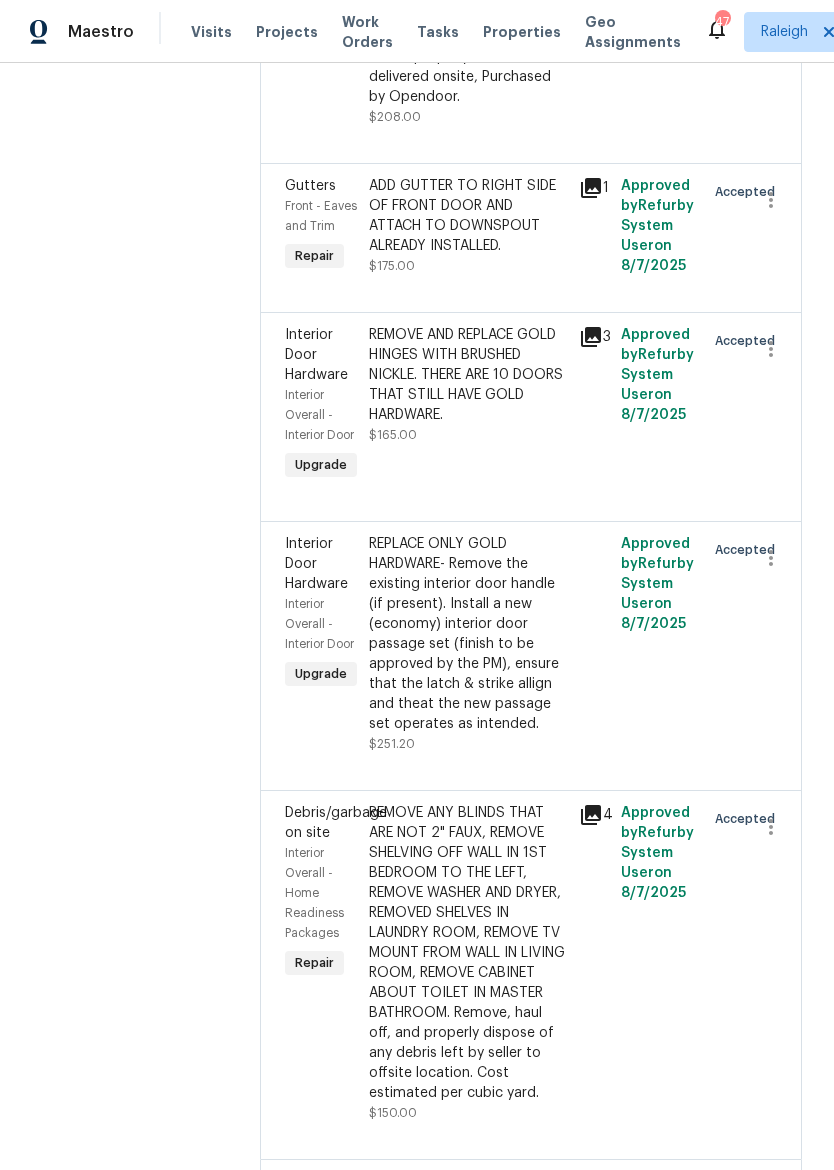 scroll, scrollTop: 2664, scrollLeft: 0, axis: vertical 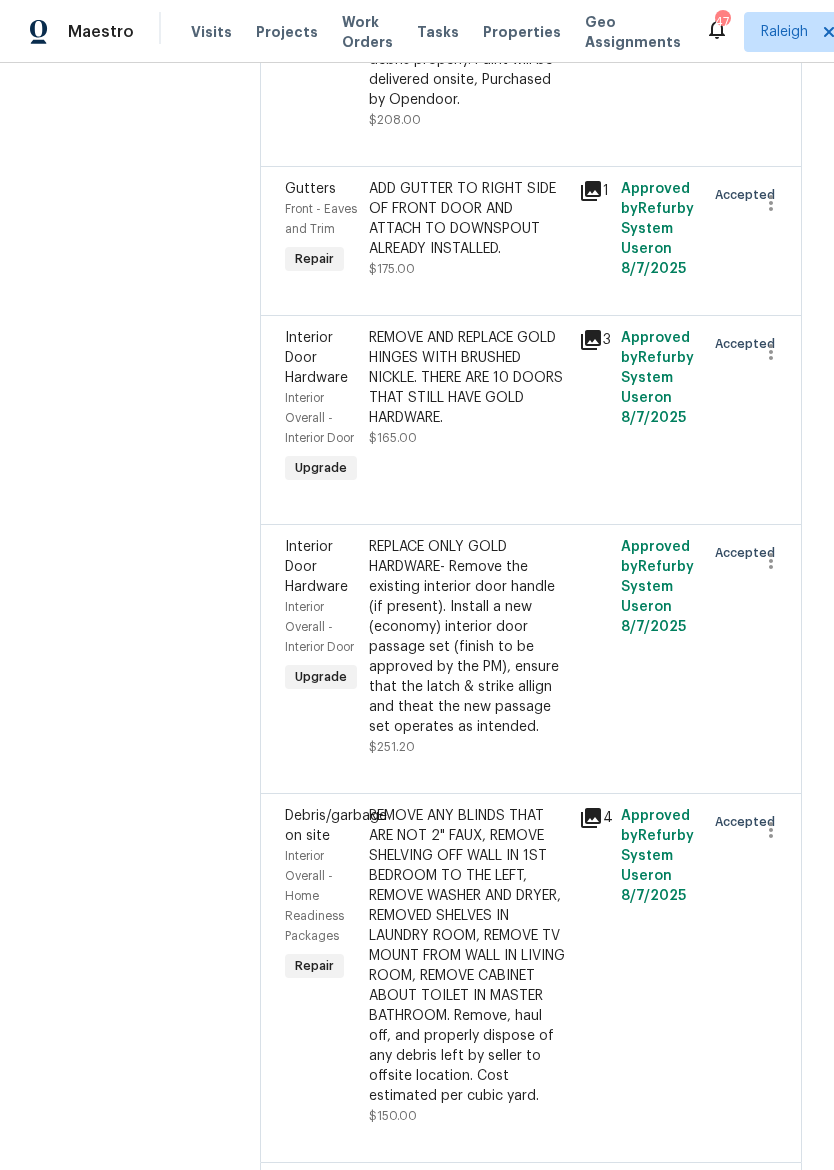 click on "REPLACE ONLY GOLD HARDWARE- Remove the existing interior  door handle (if present). Install a new (economy) interior door passage set (finish to be approved by the PM), ensure that the latch & strike allign  and theat the new passage set operates as intended." at bounding box center (468, 637) 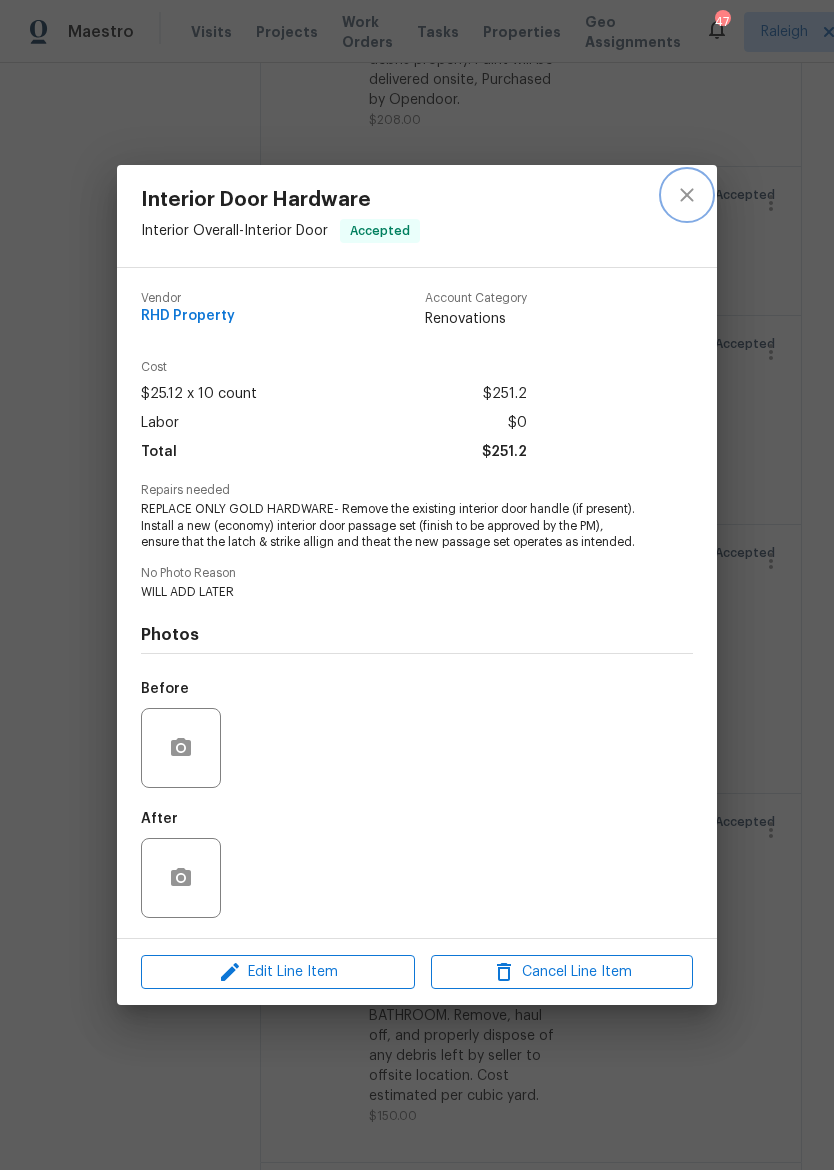 click 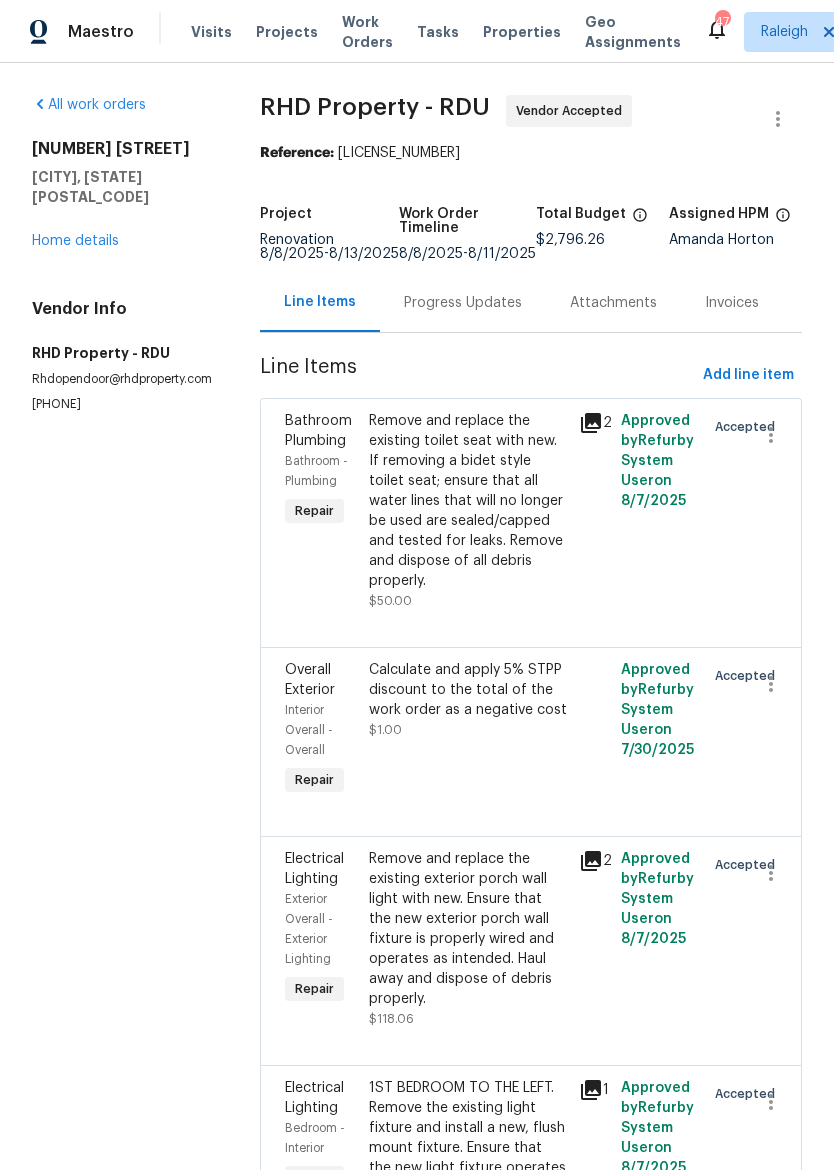 scroll, scrollTop: 0, scrollLeft: 0, axis: both 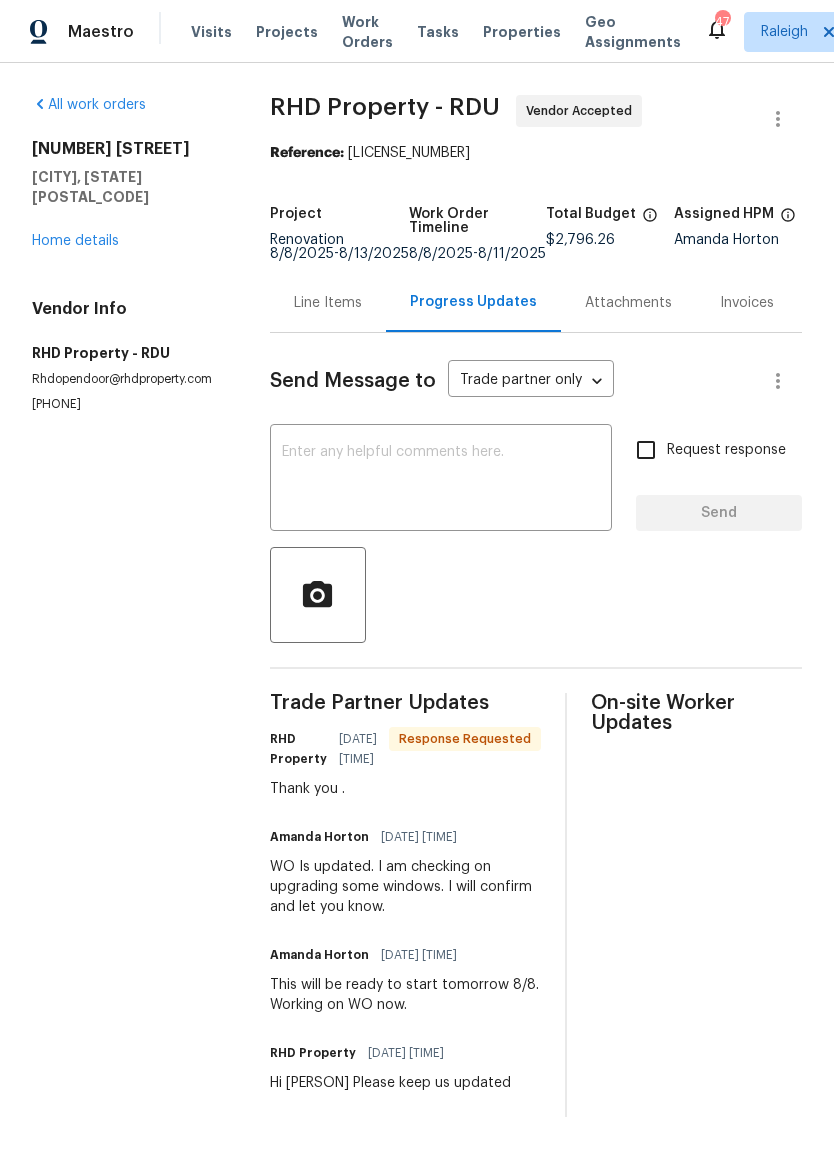 click on "Home details" at bounding box center [75, 241] 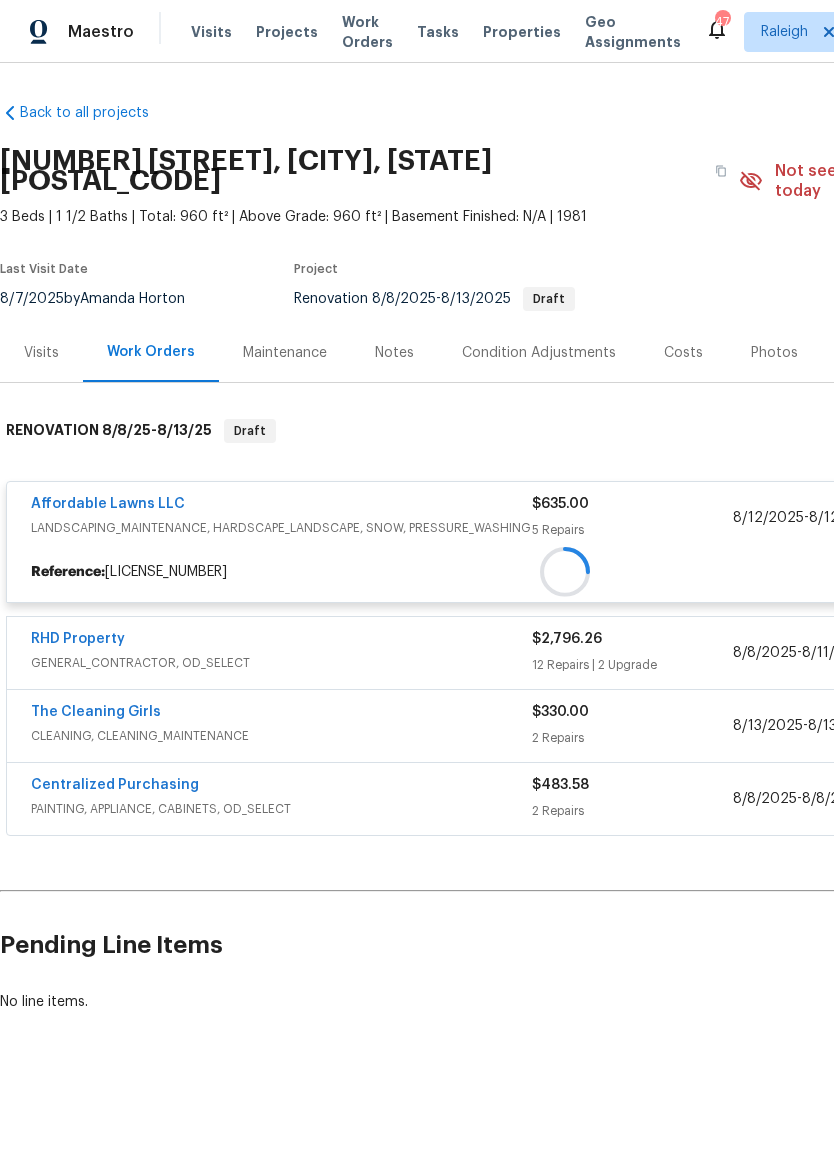 click on "Costs" at bounding box center (683, 352) 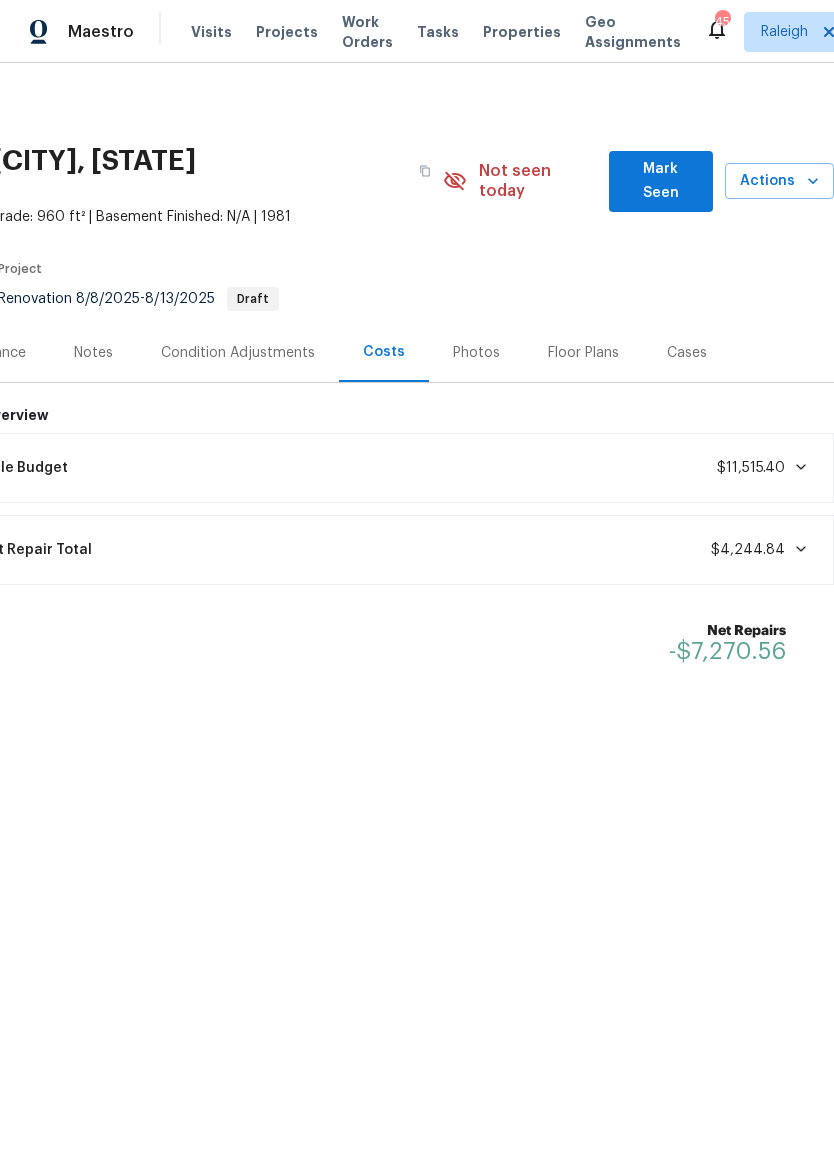 scroll, scrollTop: 0, scrollLeft: 218, axis: horizontal 